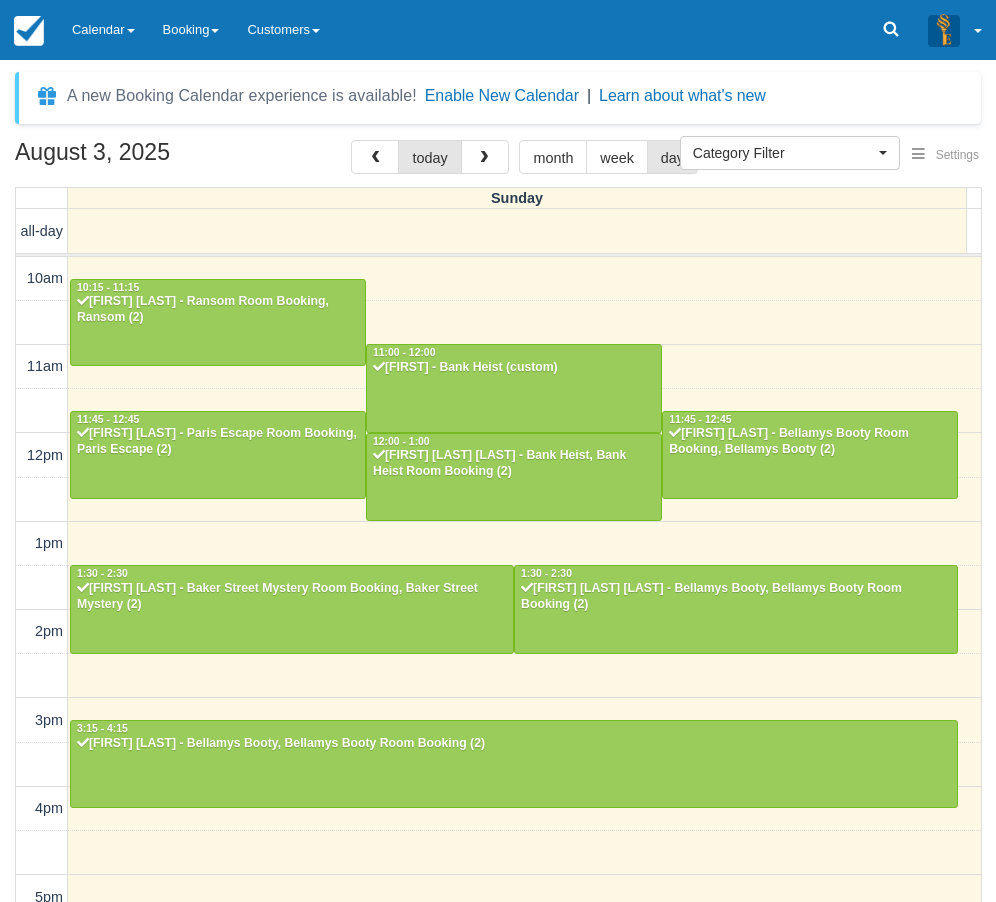 select 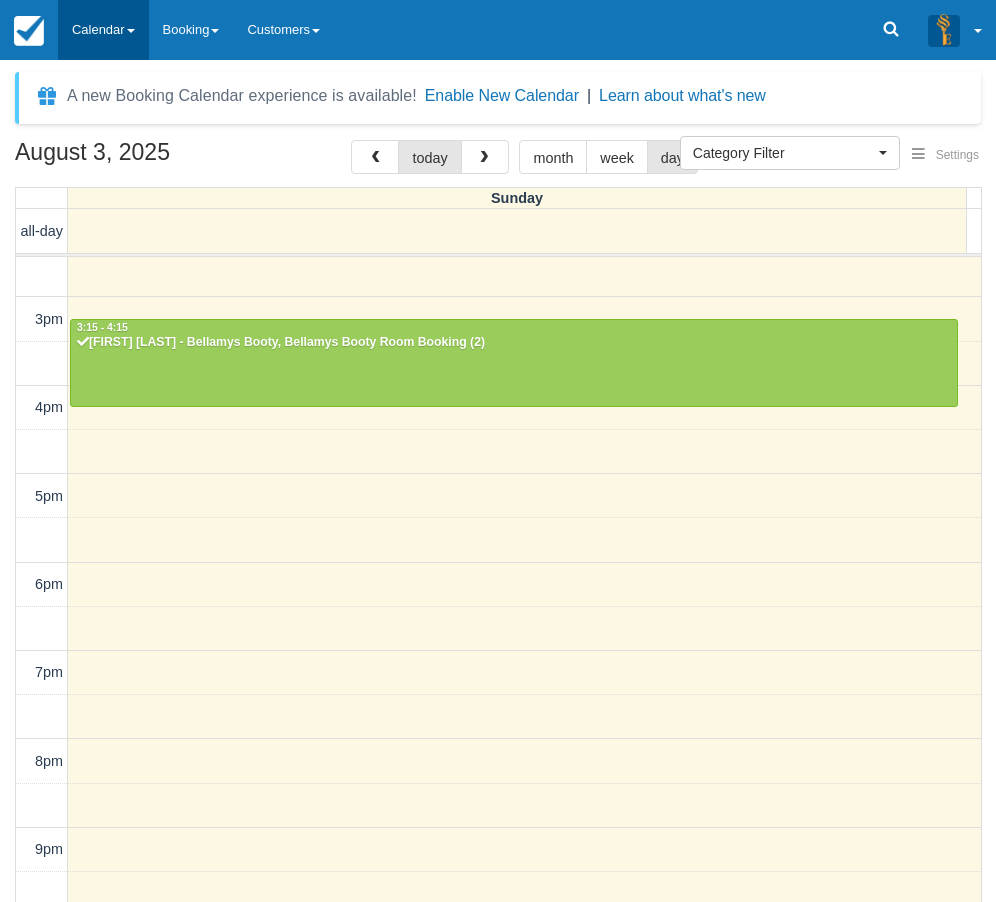 click on "Calendar" at bounding box center [103, 30] 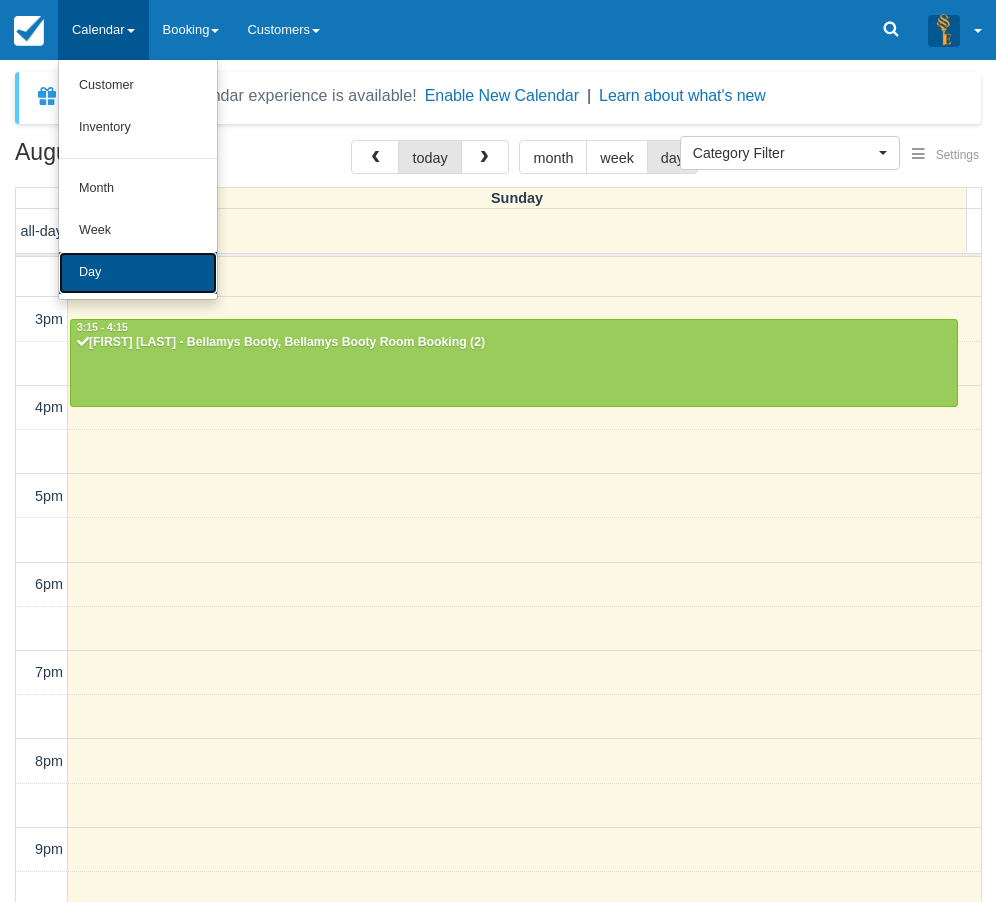 click on "Day" at bounding box center (138, 273) 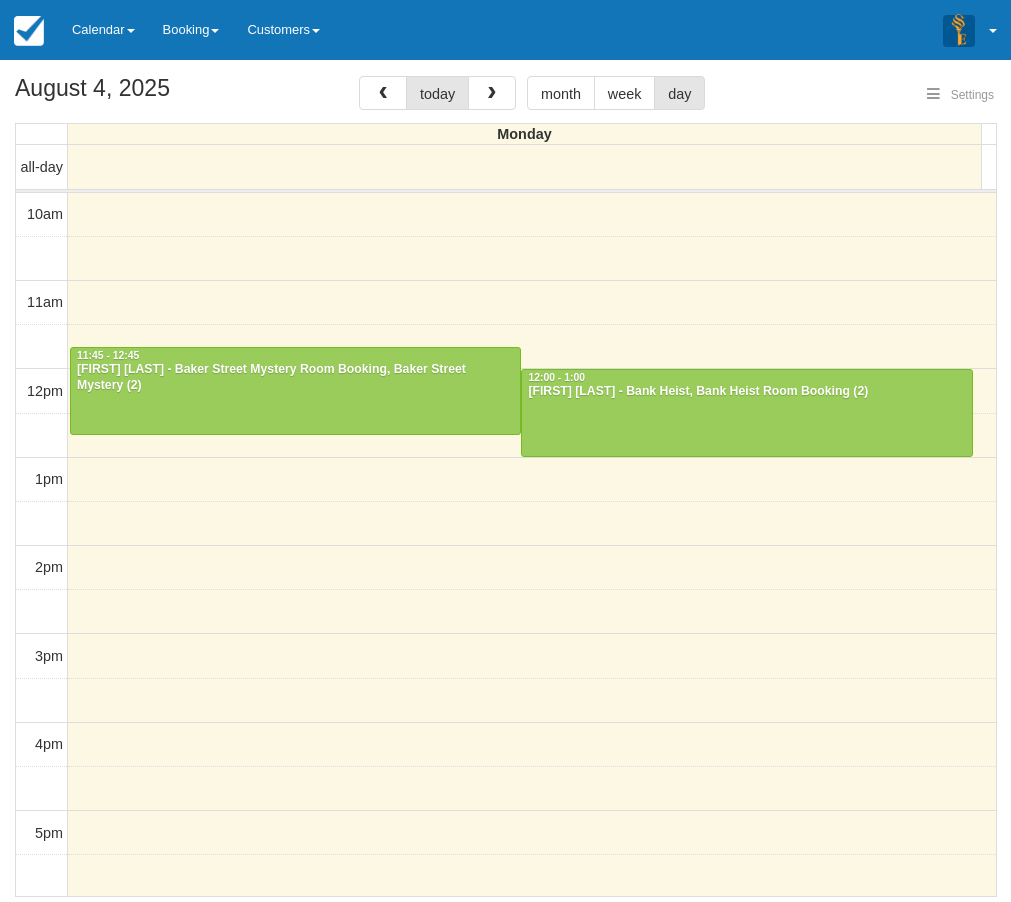 select 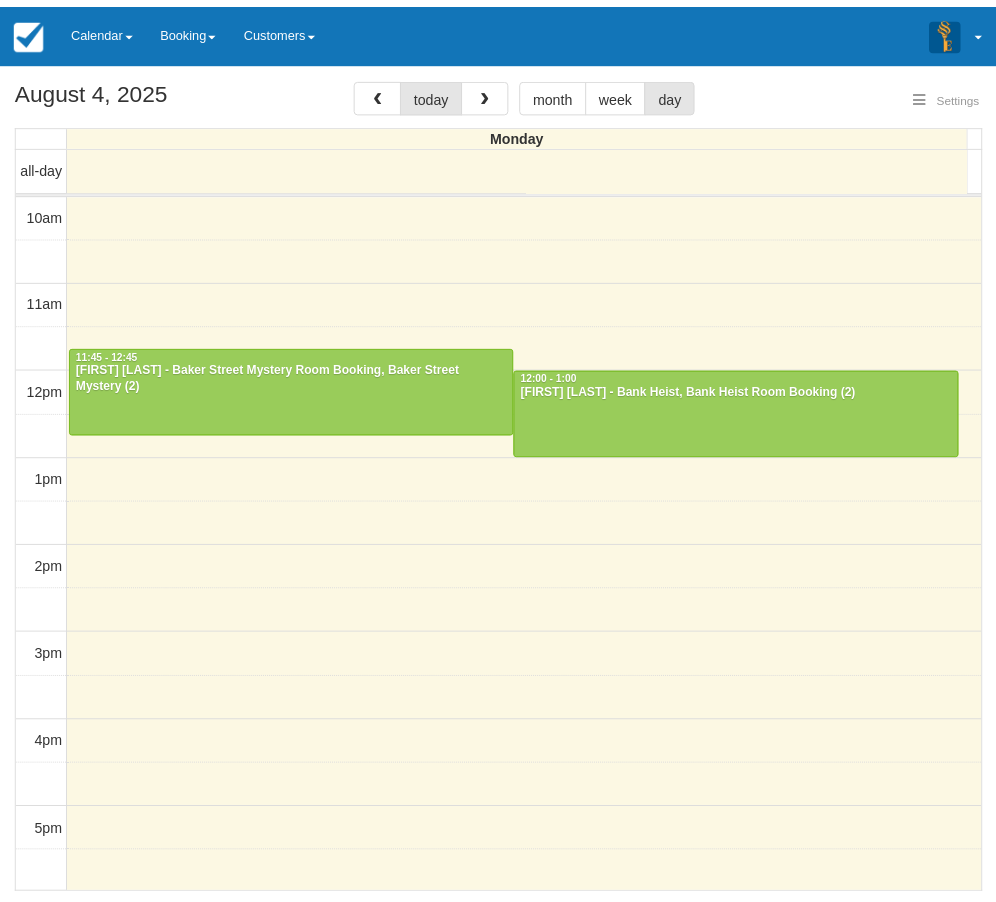 scroll, scrollTop: 89, scrollLeft: 0, axis: vertical 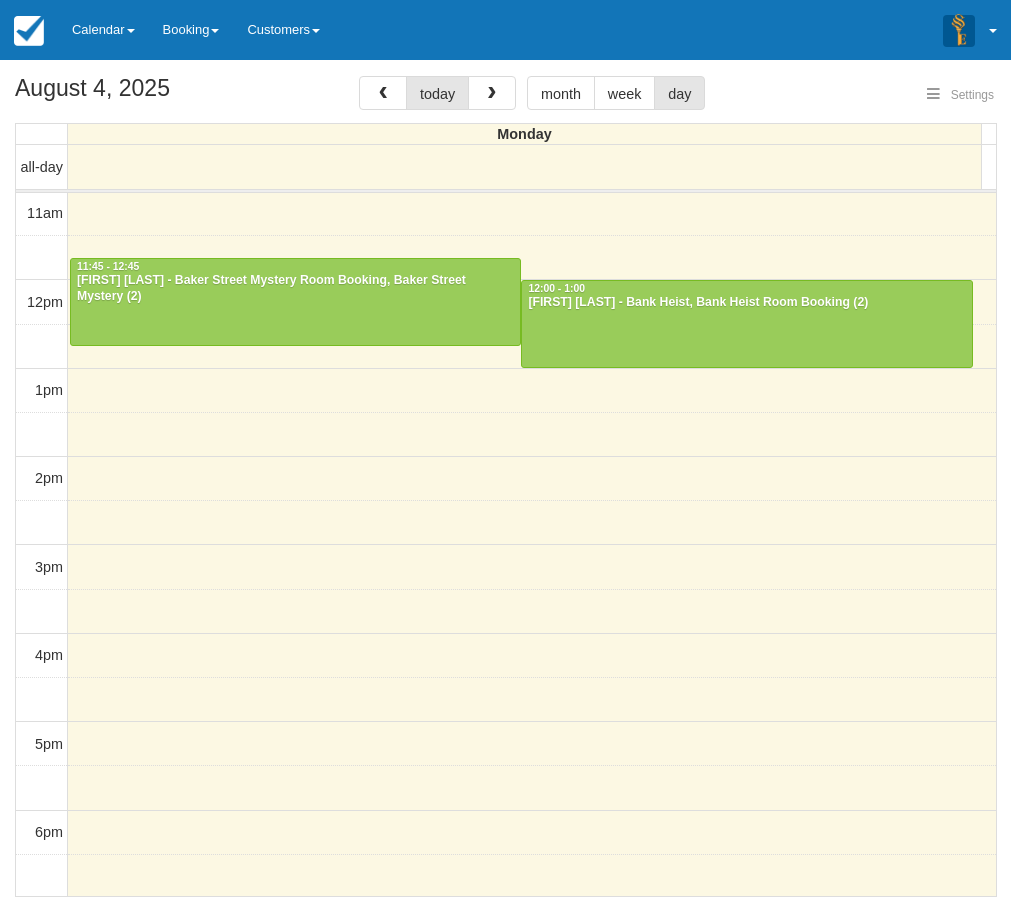 select 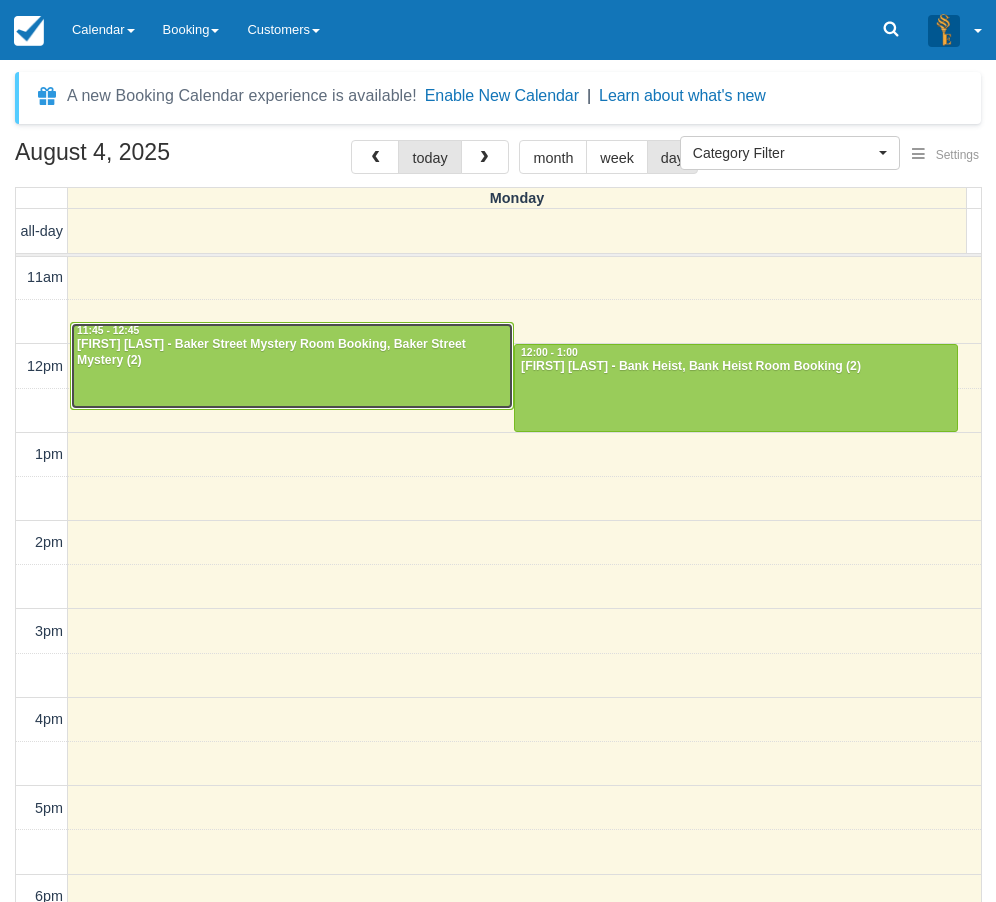 click at bounding box center (292, 366) 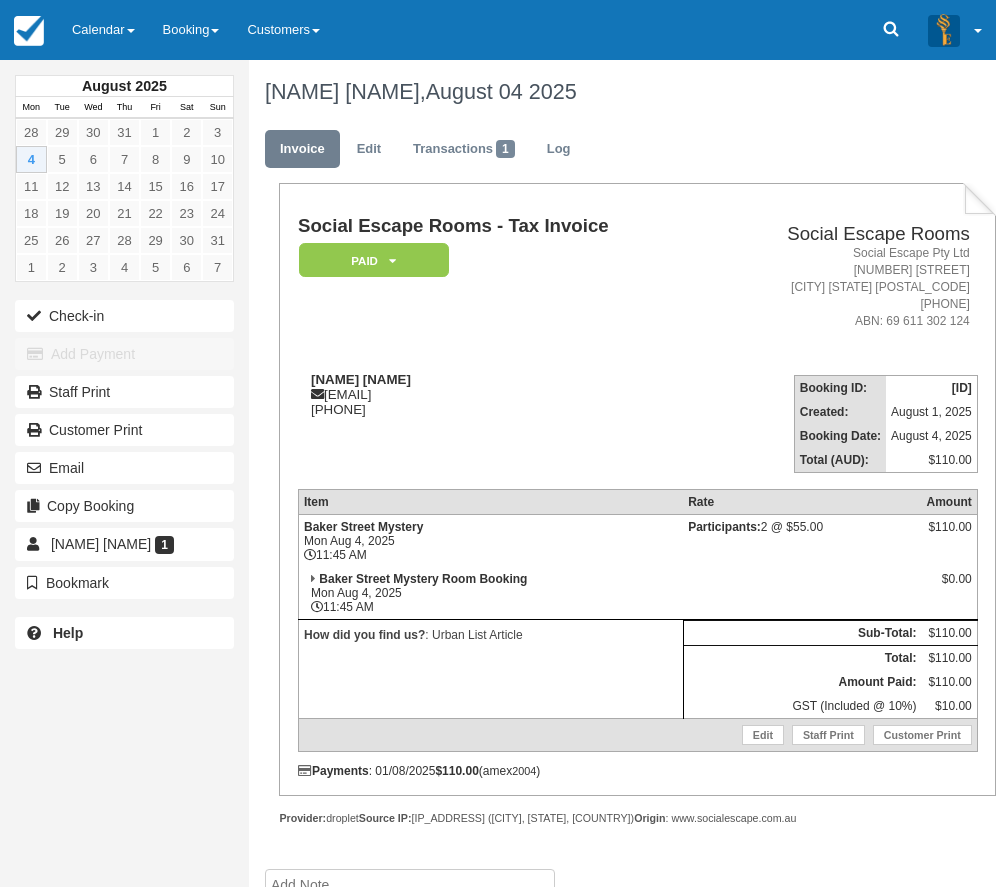 scroll, scrollTop: 0, scrollLeft: 0, axis: both 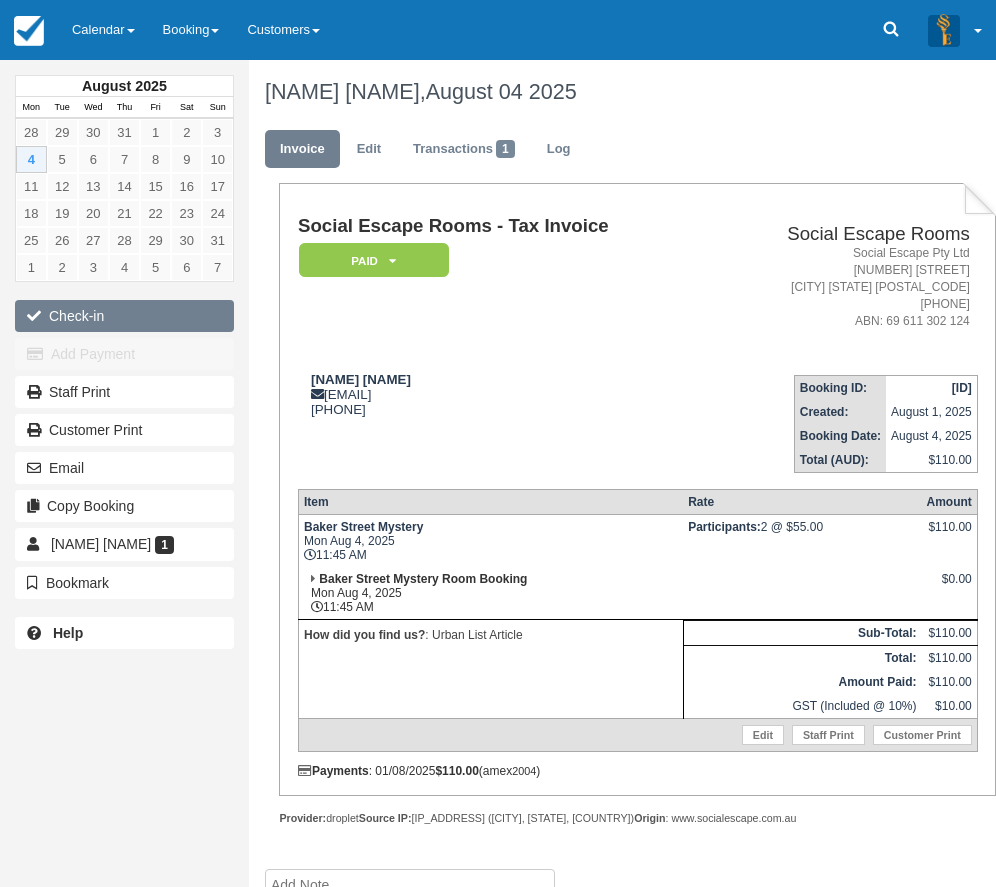 click on "Check-in" at bounding box center (124, 316) 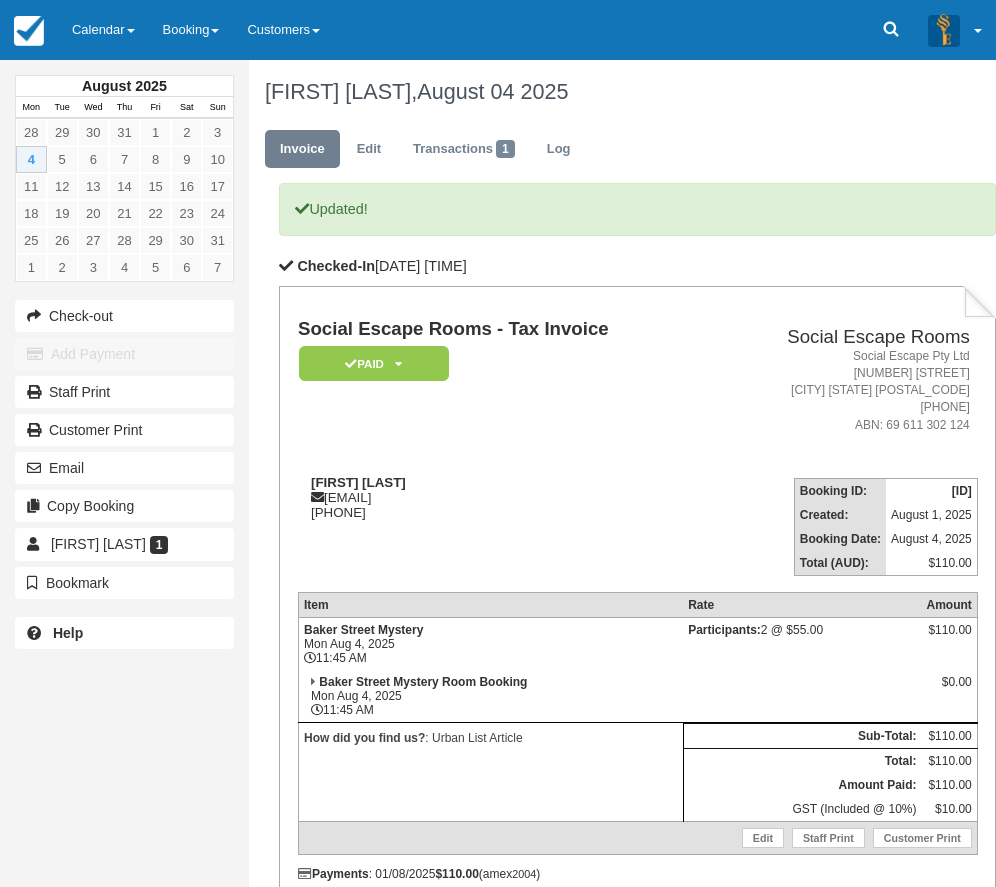 scroll, scrollTop: 0, scrollLeft: 0, axis: both 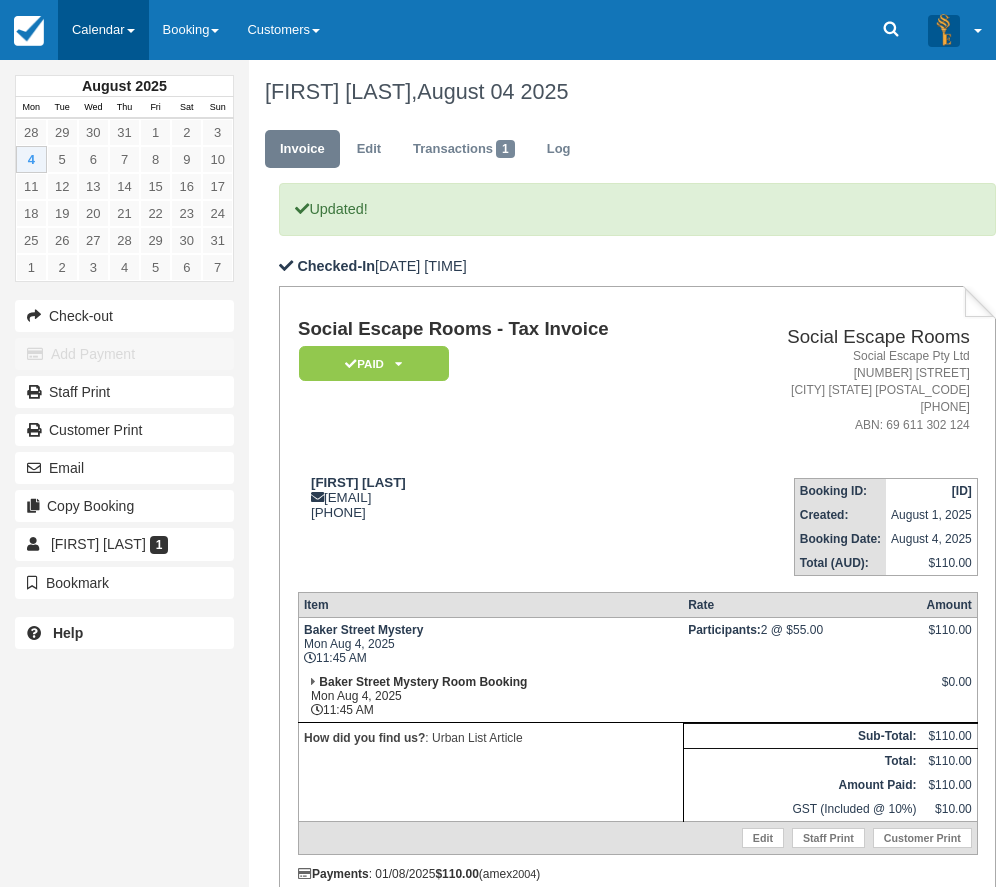 click on "Calendar" at bounding box center (103, 30) 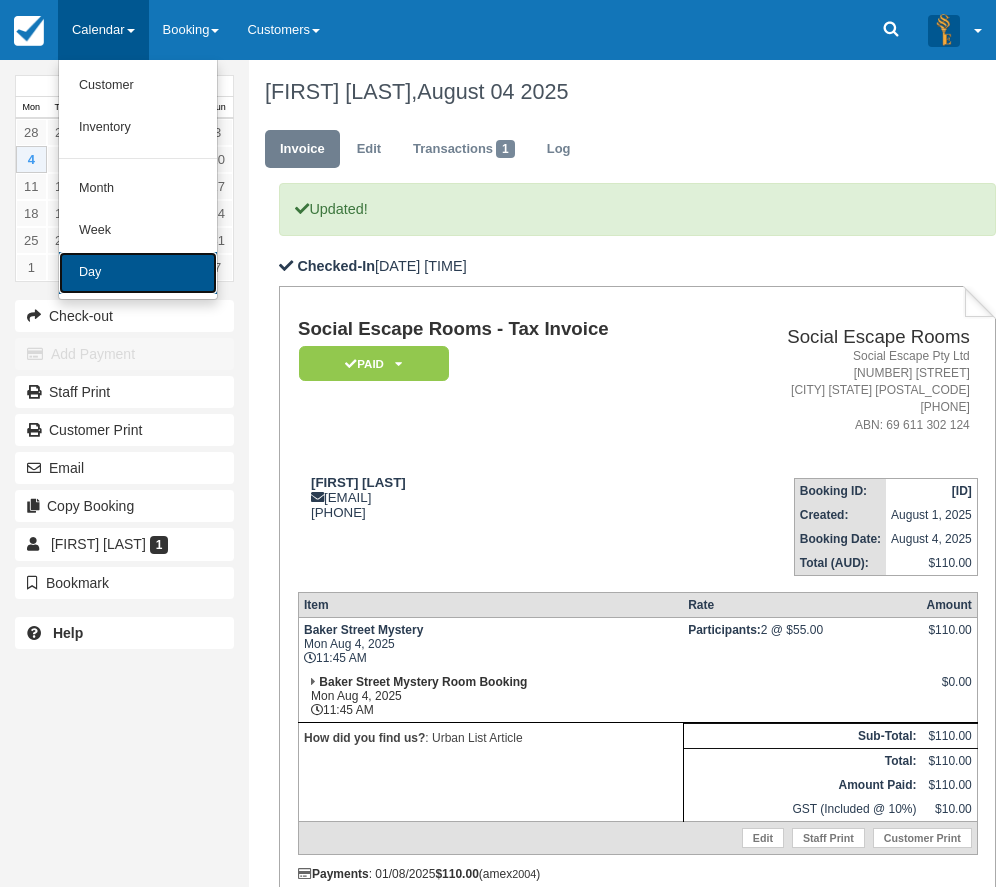 click on "Day" at bounding box center [138, 273] 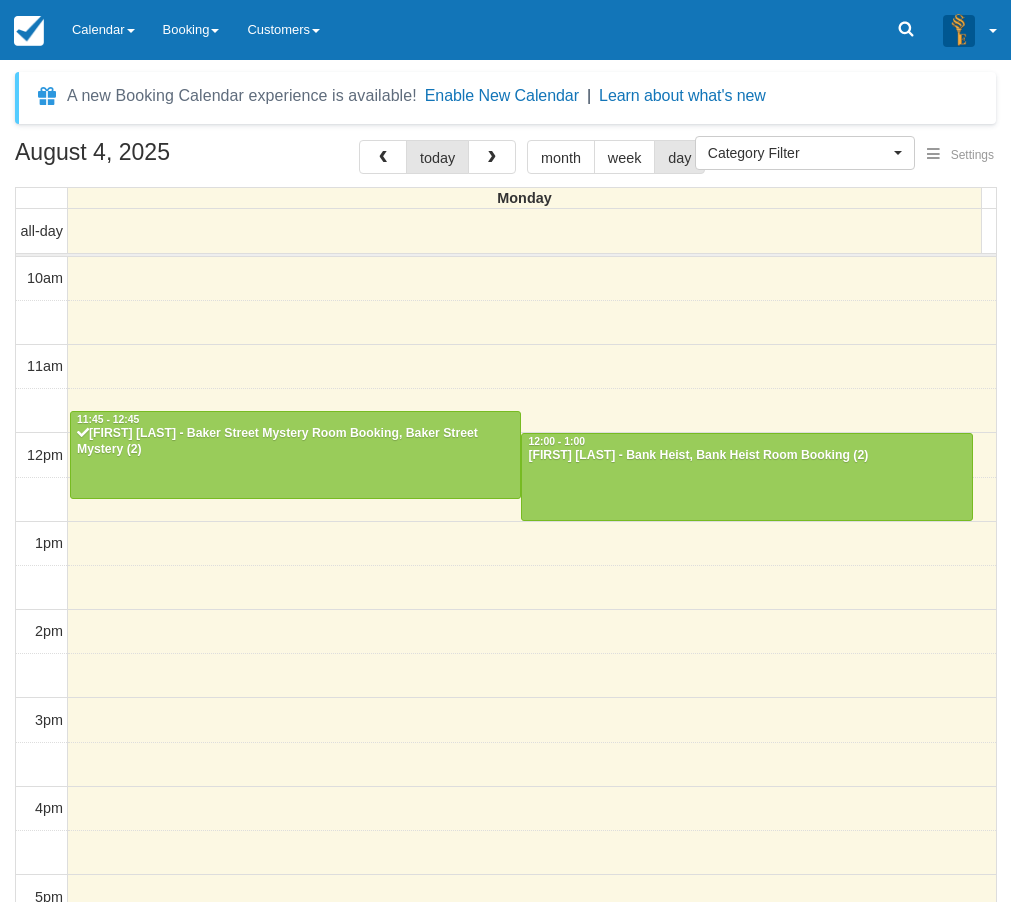 select 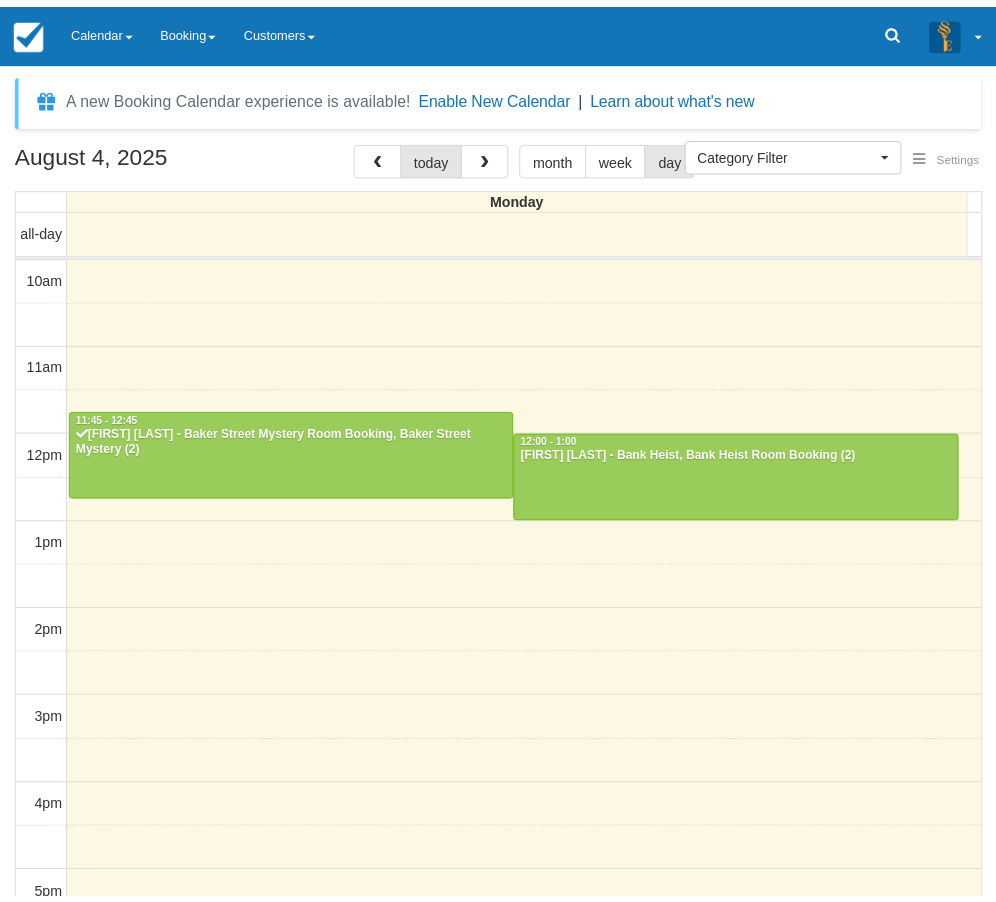 scroll, scrollTop: 0, scrollLeft: 0, axis: both 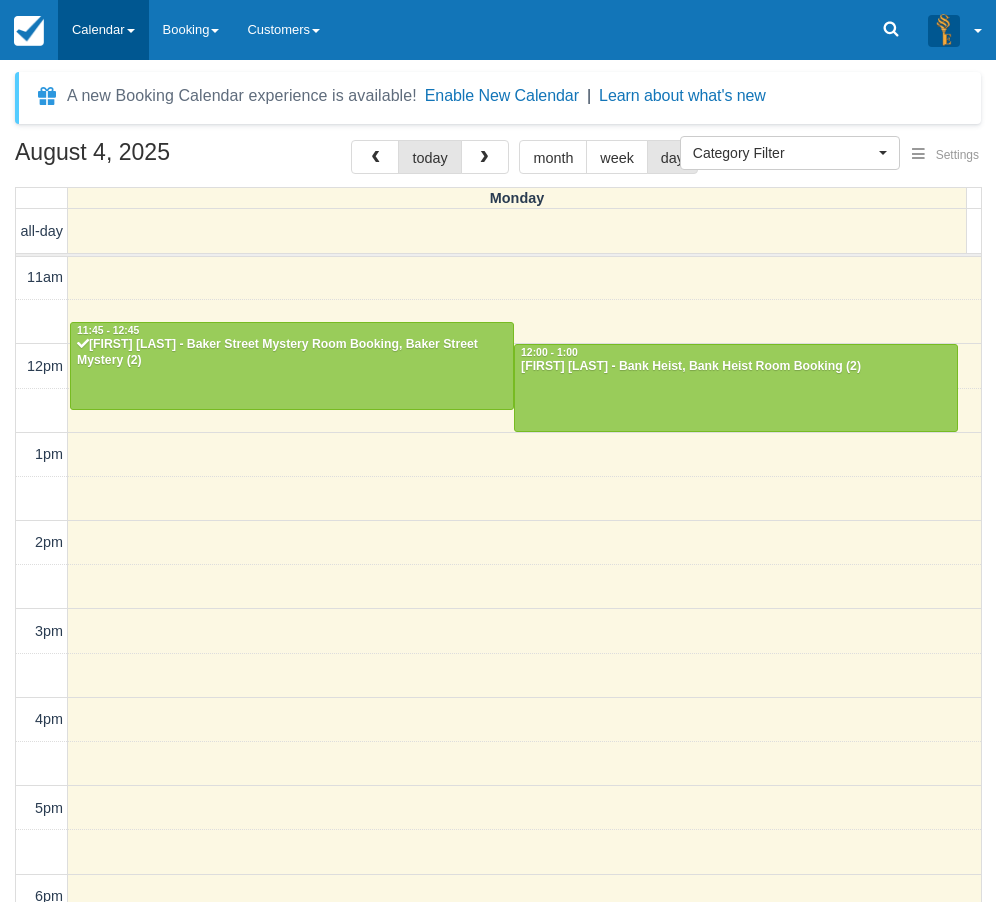 click on "Calendar" at bounding box center (103, 30) 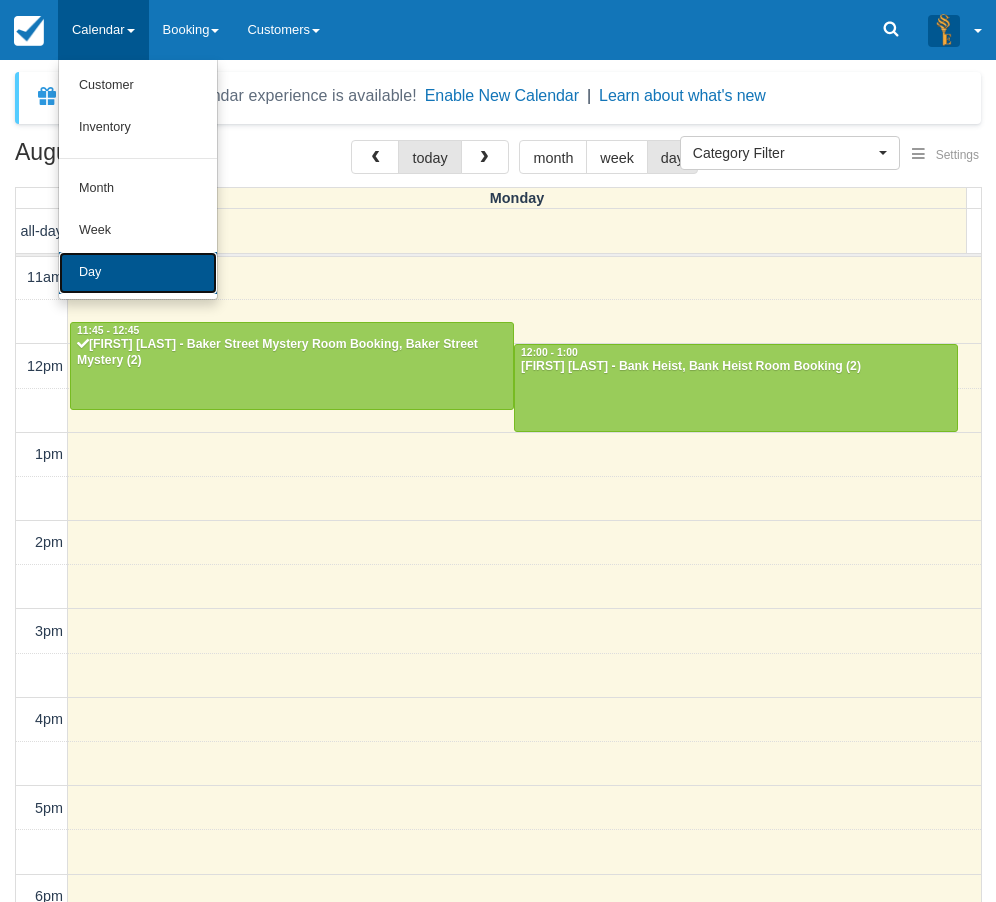 click on "Day" at bounding box center [138, 273] 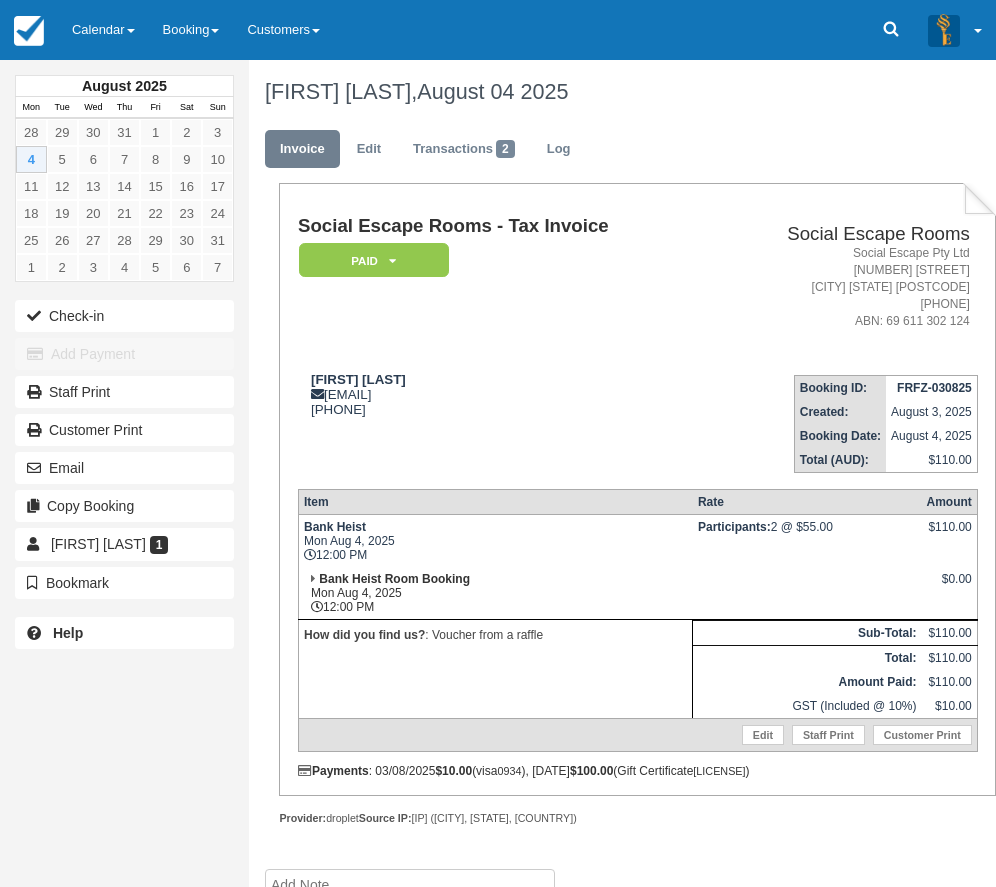 scroll, scrollTop: 0, scrollLeft: 0, axis: both 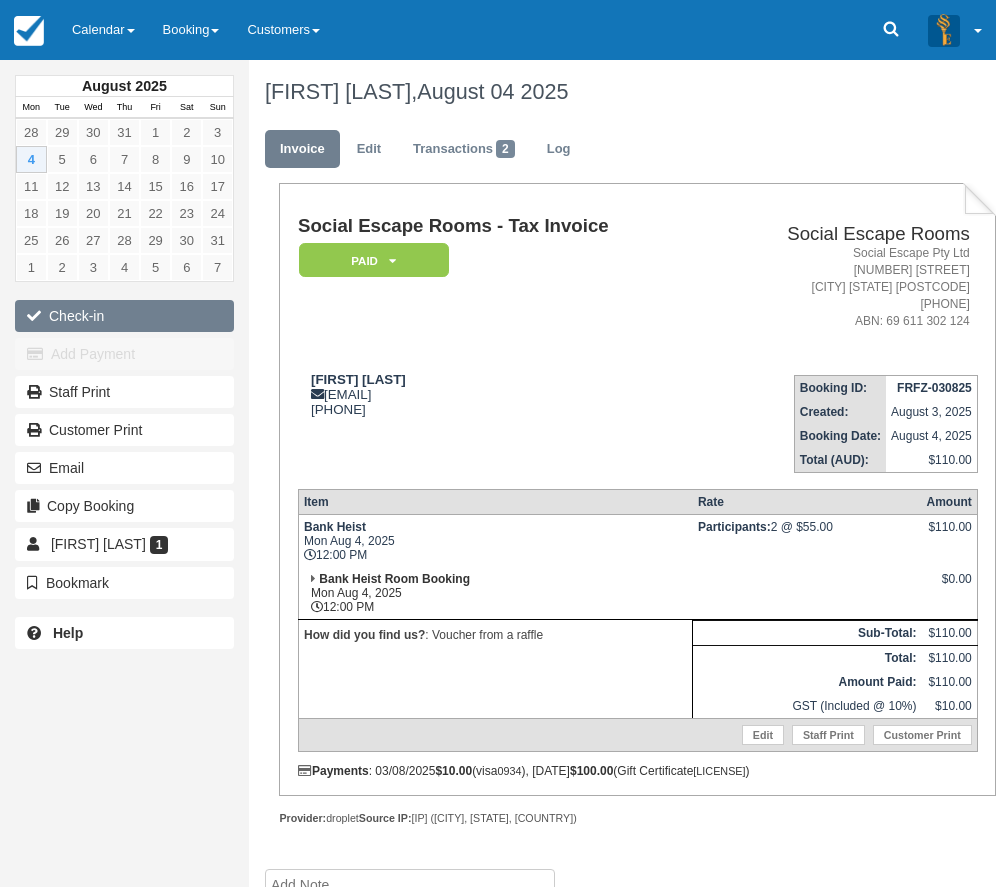 click on "Check-in" at bounding box center (124, 316) 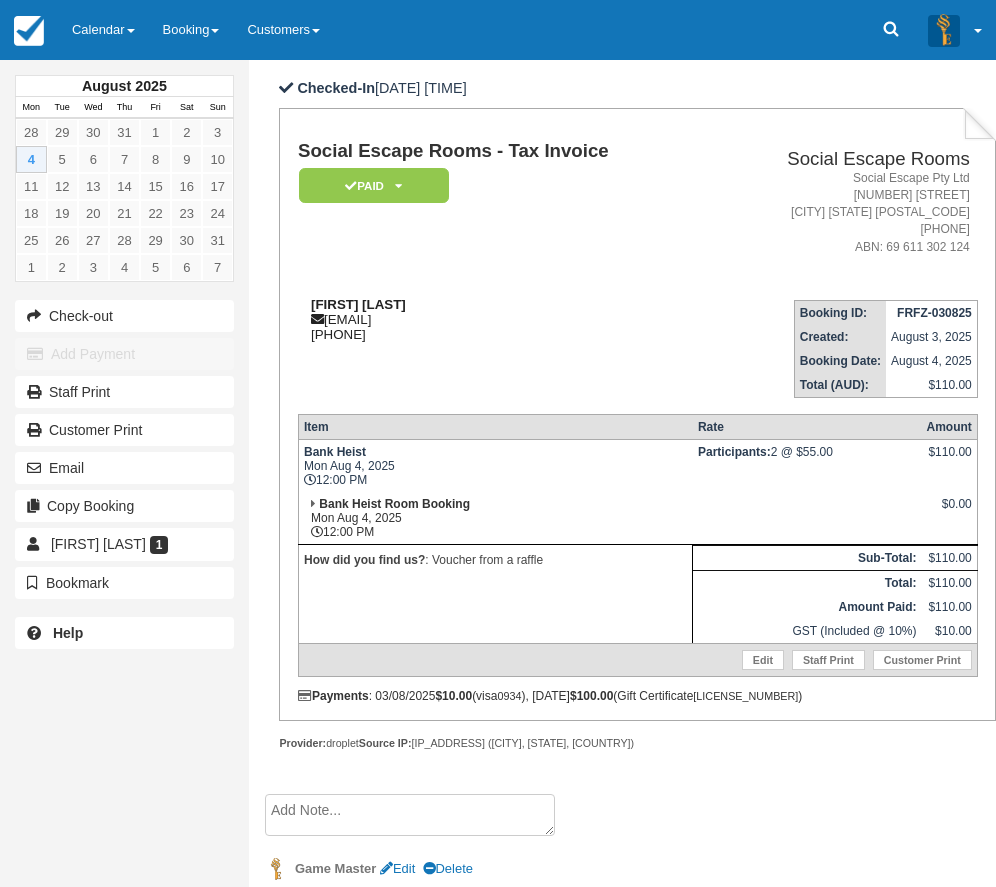 scroll, scrollTop: 232, scrollLeft: 0, axis: vertical 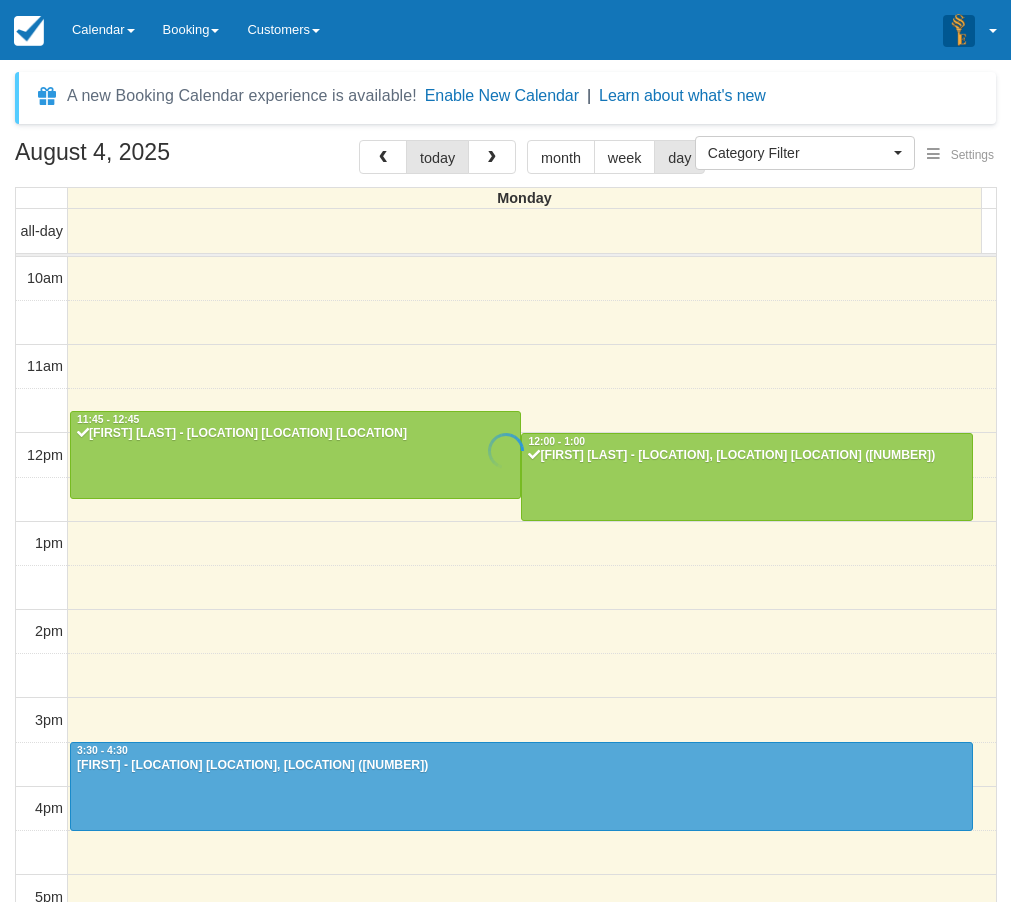select 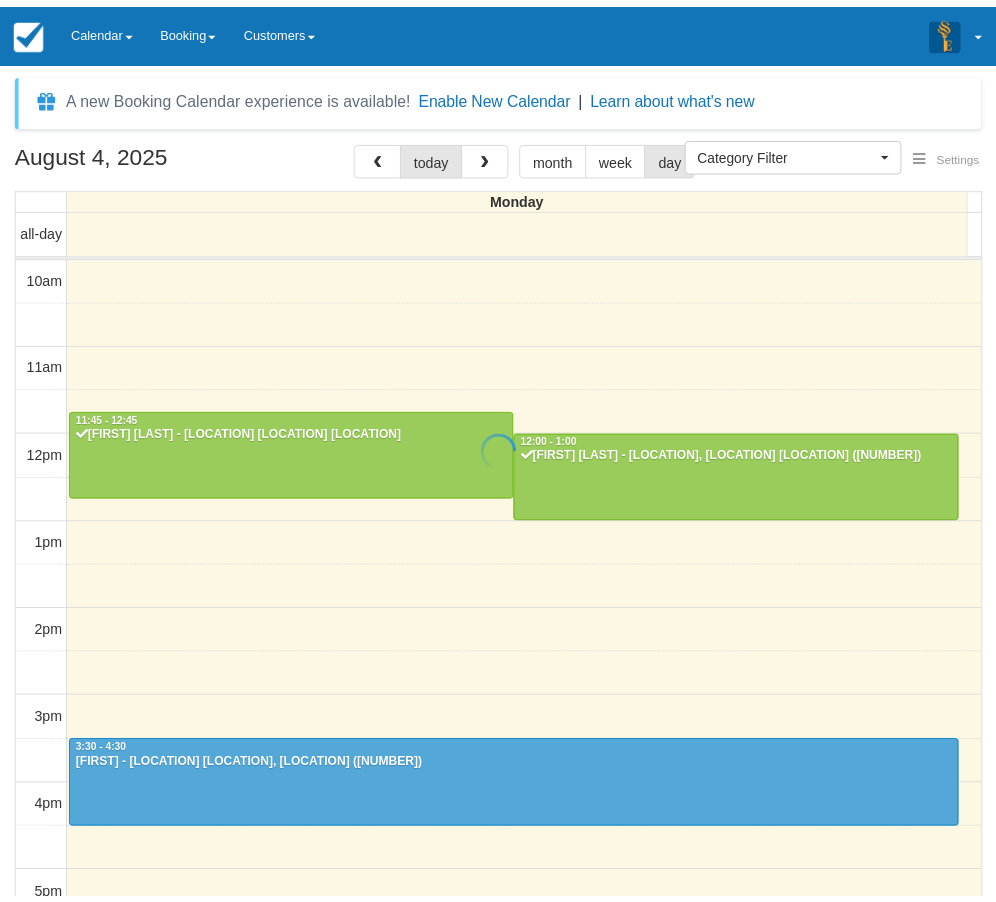 scroll, scrollTop: 0, scrollLeft: 0, axis: both 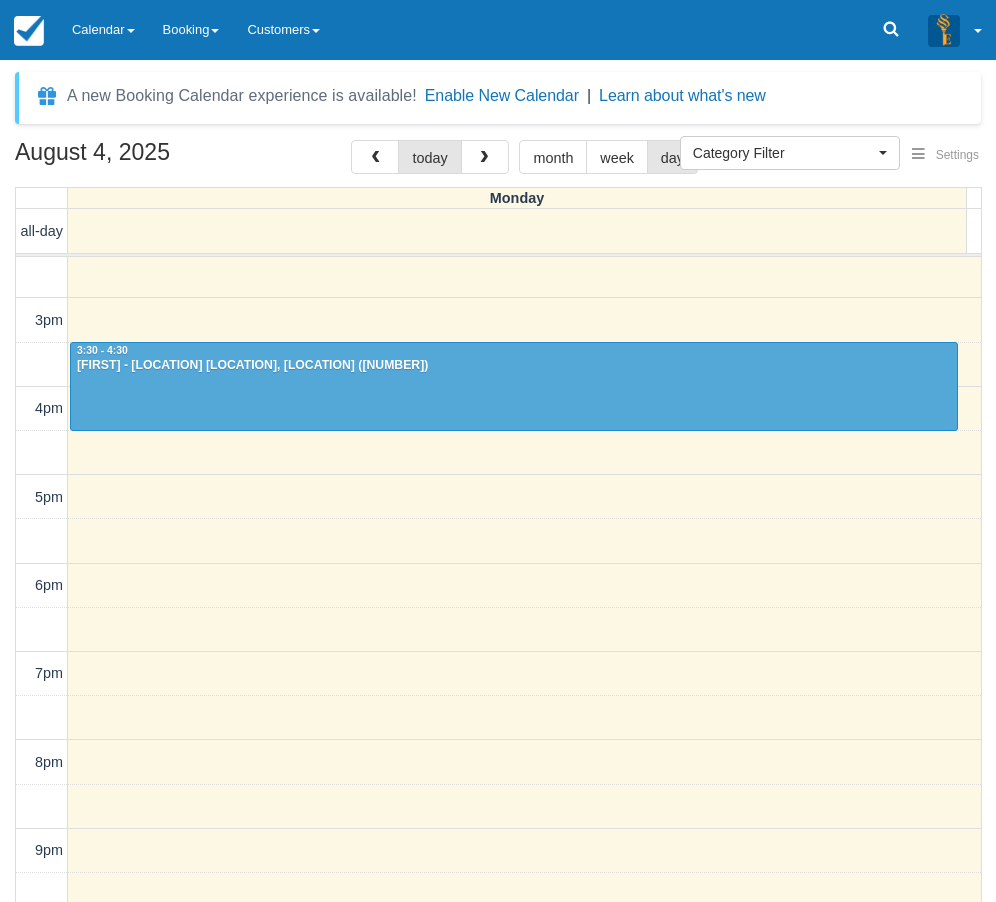 click on "[MONTH] [DAY], [YEAR] [DAY_OF_WEEK] [DAY_OF_WEEK] [TIME] [TIME] [TIME] [TIME] [TIME] [TIME] [TIME] [TIME] [TIME] [TIME] [TIME] [TIME] - [TIME]  [FIRST] [LAST] - [LOCATION] [LOCATION] [LOCATION] [TIME] - [TIME]  [FIRST] [LAST] - [LOCATION], [LOCATION] [LOCATION] [TIME] - [TIME] [FIRST] - [LOCATION] [LOCATION], [LOCATION] ([NUMBER])" at bounding box center [498, 550] 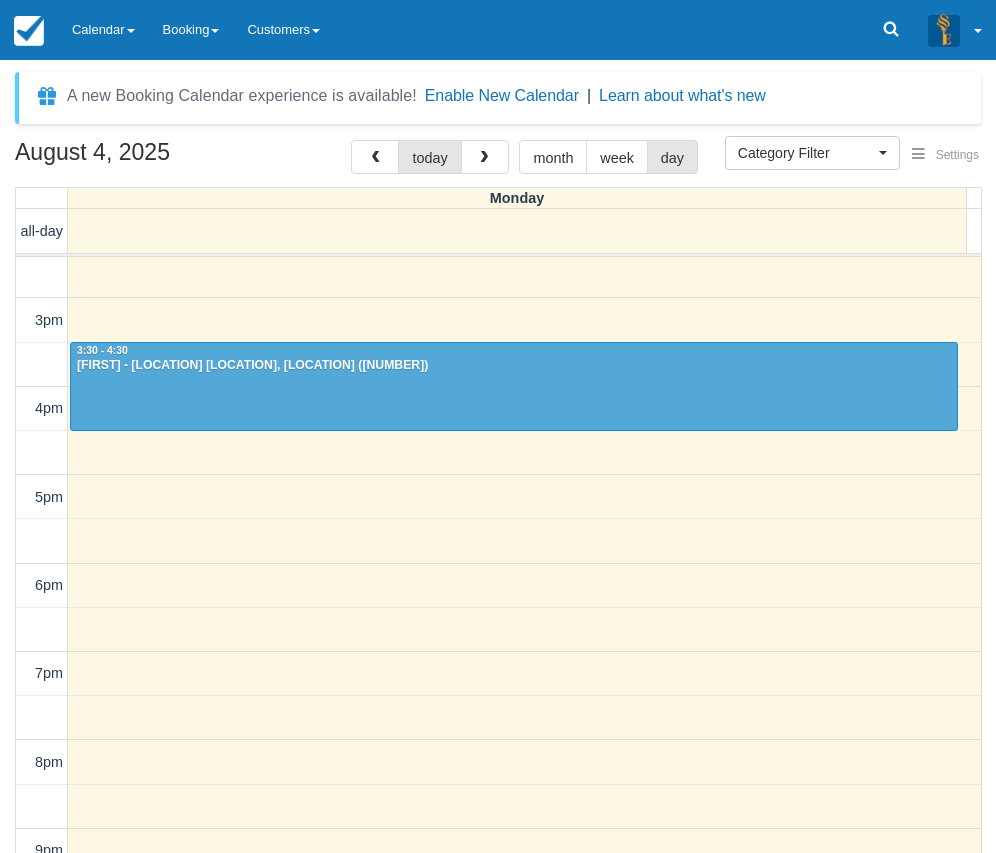 click on "[MONTH] [DAY], [YEAR] [DAY_OF_WEEK] [DAY_OF_WEEK] [TIME] [TIME] [TIME] [TIME] [TIME] [TIME] [TIME] [TIME] [TIME] [TIME] [TIME] [TIME] - [TIME]  [FIRST] [LAST] - [LOCATION] [LOCATION] [LOCATION] [TIME] - [TIME]  [FIRST] [LAST] - [LOCATION], [LOCATION] [LOCATION] [TIME] - [TIME] [FIRST] - [LOCATION] [LOCATION], [LOCATION] ([NUMBER])" at bounding box center (498, 550) 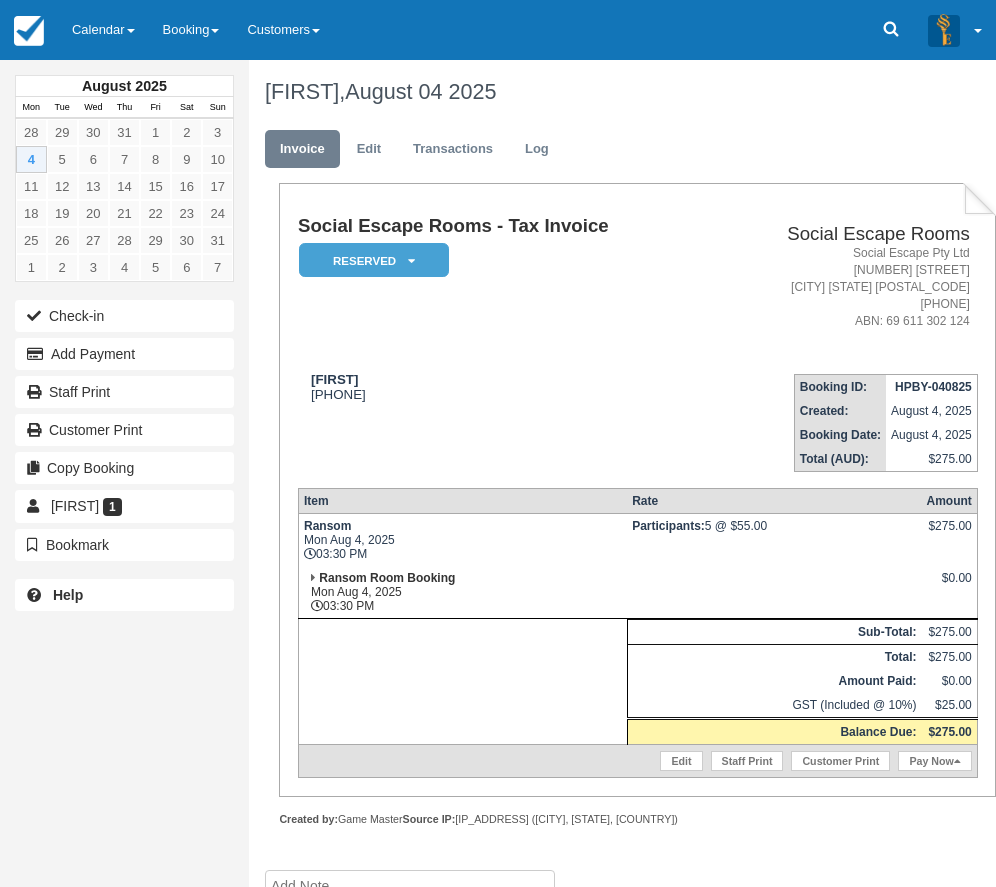 scroll, scrollTop: 0, scrollLeft: 0, axis: both 